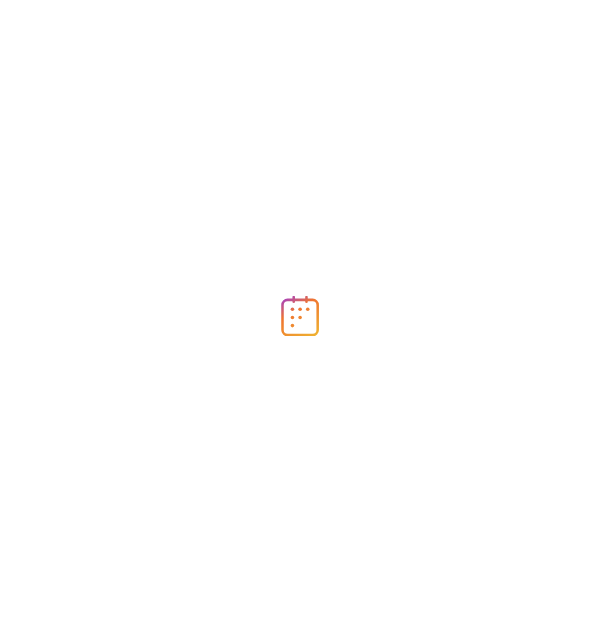scroll, scrollTop: 0, scrollLeft: 0, axis: both 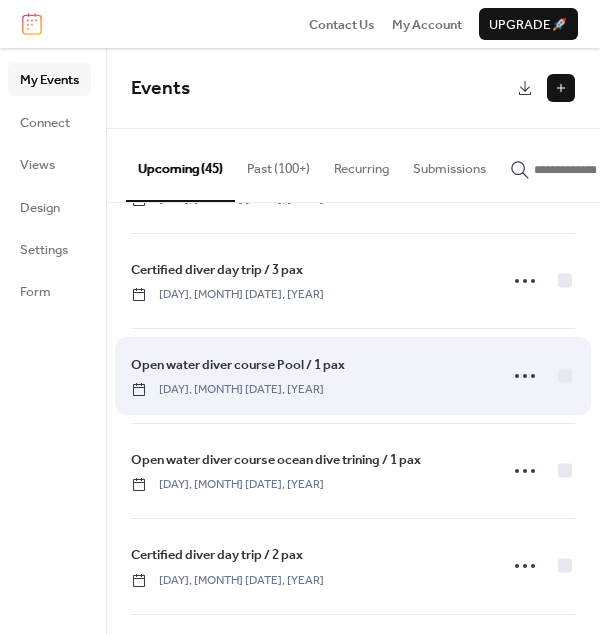 click on "Open water diver course Pool / 1 pax" at bounding box center (238, 365) 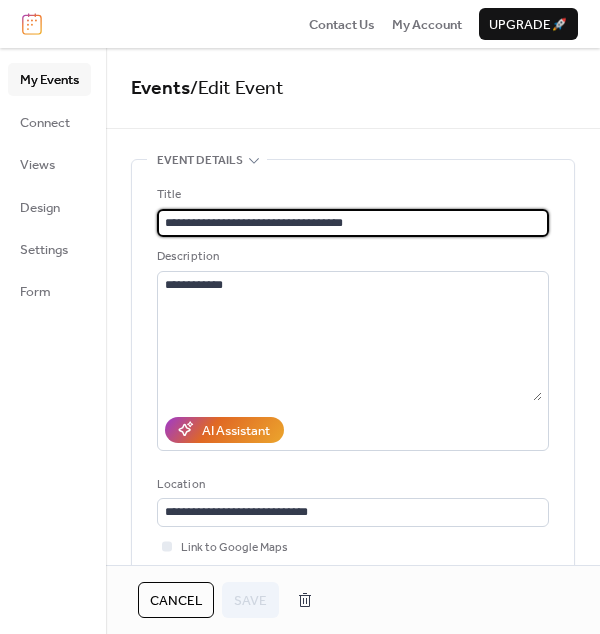 drag, startPoint x: 363, startPoint y: 222, endPoint x: 132, endPoint y: 219, distance: 231.01949 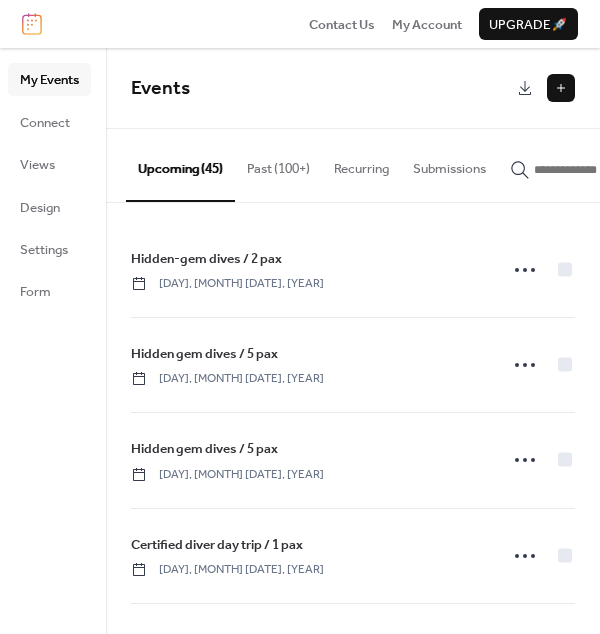 click at bounding box center [561, 88] 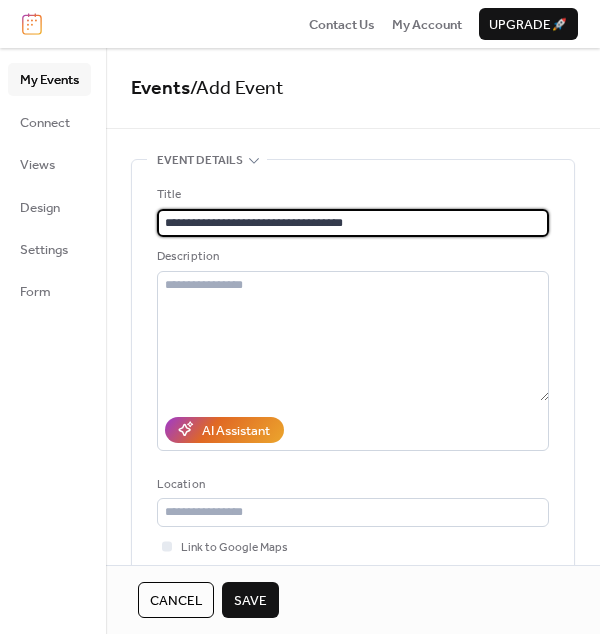 type on "**********" 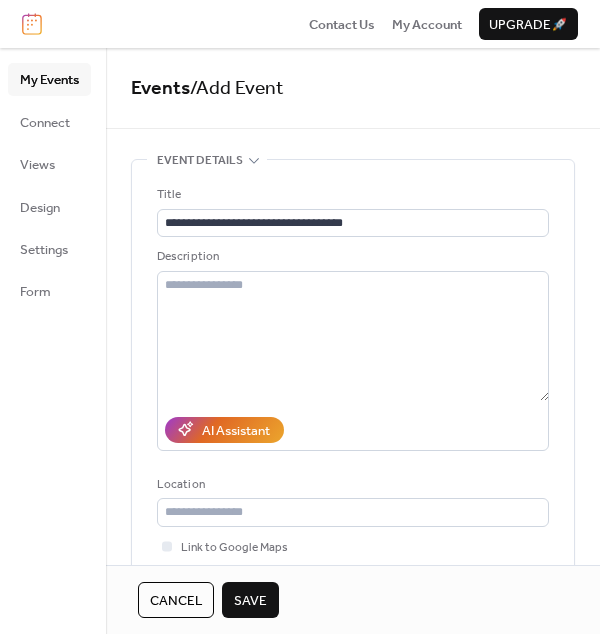 click on "Save" at bounding box center [250, 601] 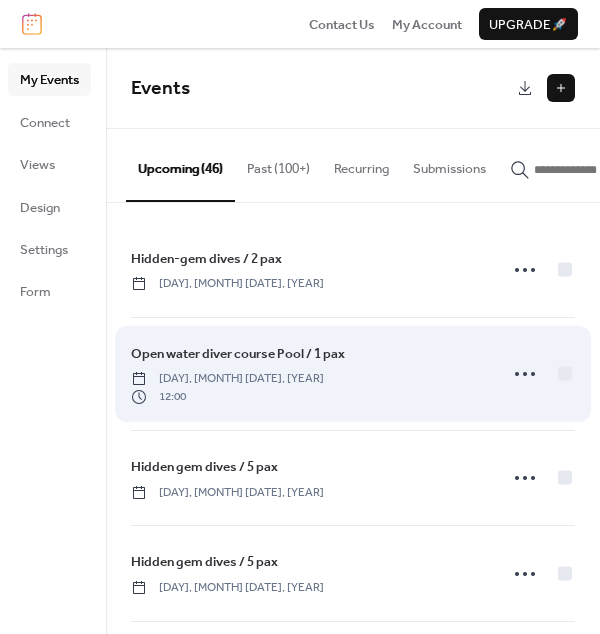 click on "Open water diver course Pool / 1 pax" at bounding box center (238, 354) 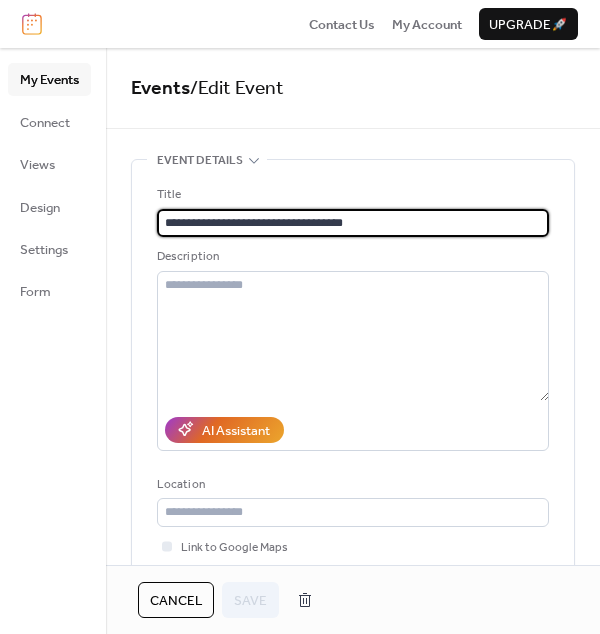 click on "**********" at bounding box center (353, 223) 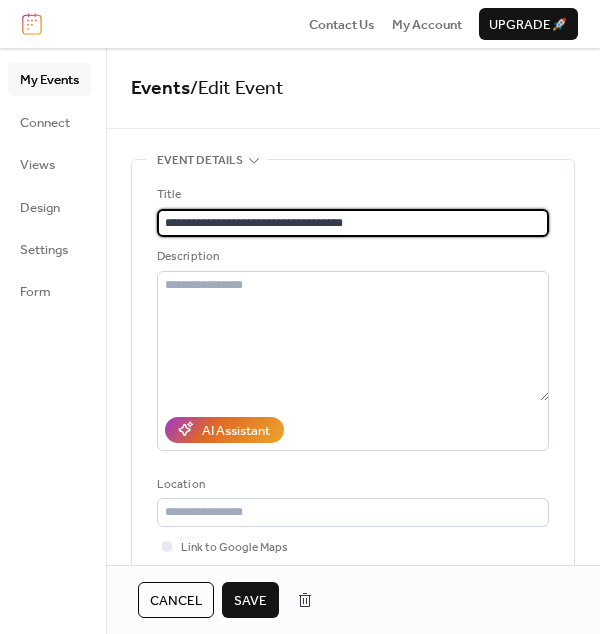 type on "**********" 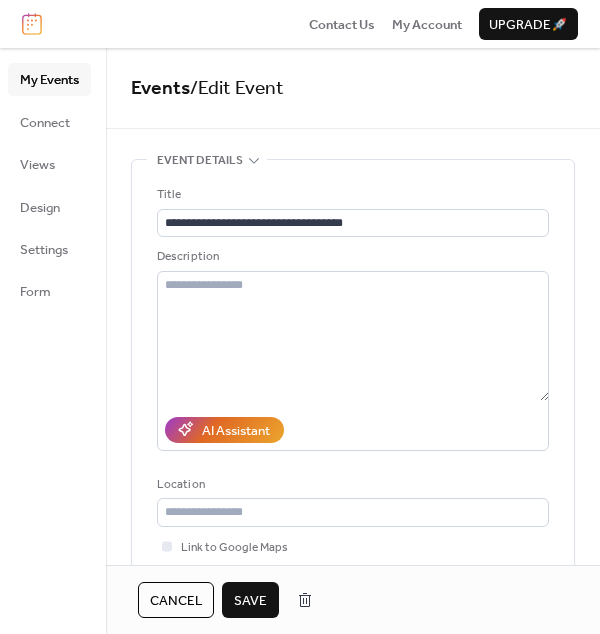 click on "Save" at bounding box center (250, 601) 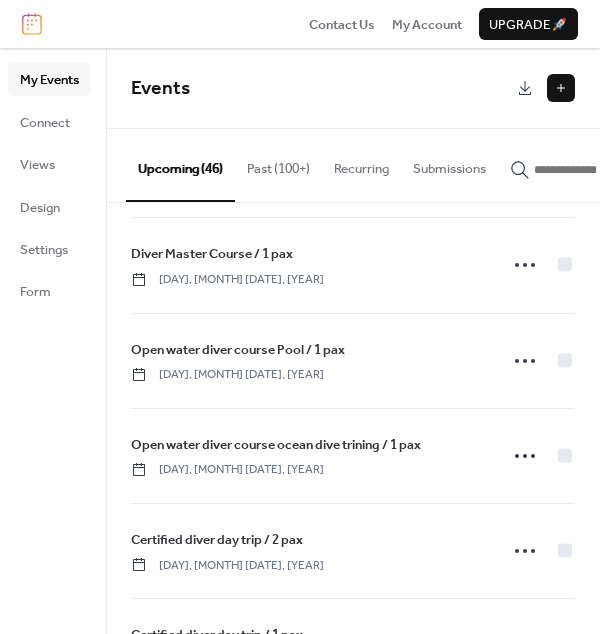 scroll, scrollTop: 3836, scrollLeft: 0, axis: vertical 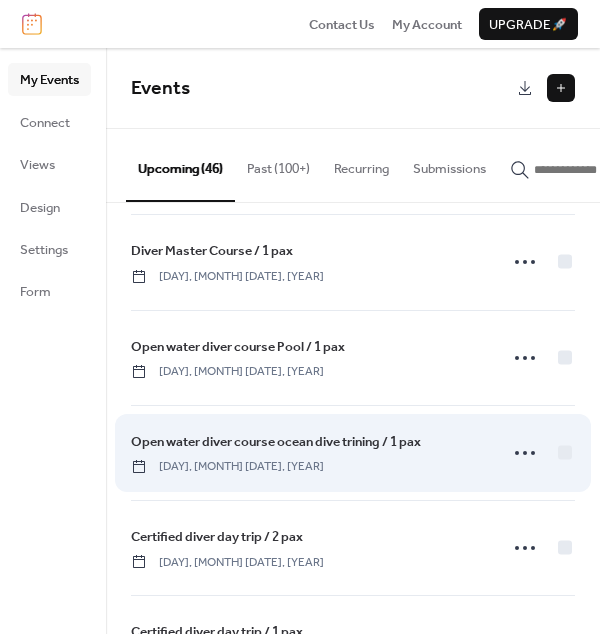 click on "Open water diver course ocean dive trining / 1 pax" at bounding box center [276, 442] 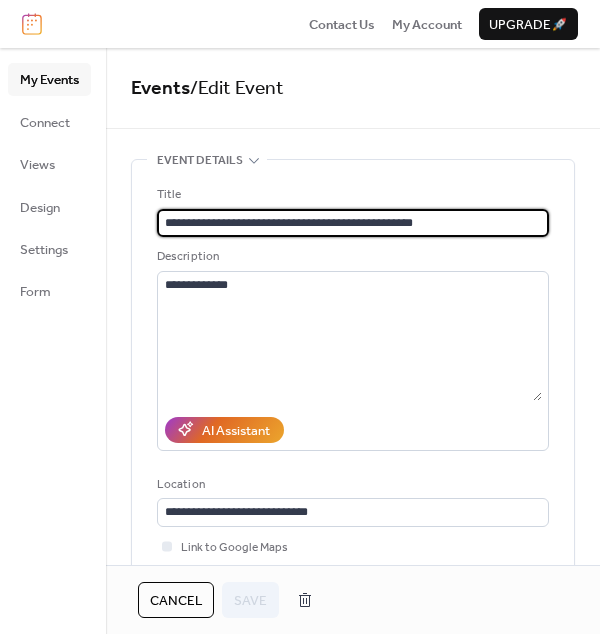 scroll, scrollTop: 0, scrollLeft: 0, axis: both 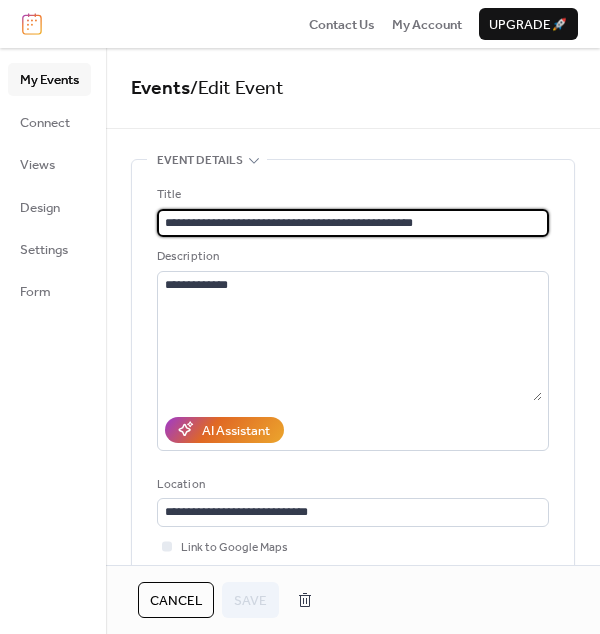drag, startPoint x: 434, startPoint y: 223, endPoint x: 128, endPoint y: 212, distance: 306.19766 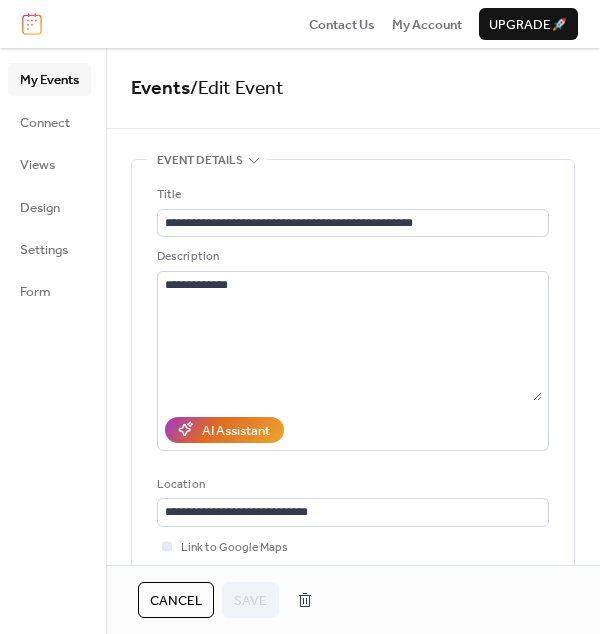 click on "Cancel" at bounding box center (176, 601) 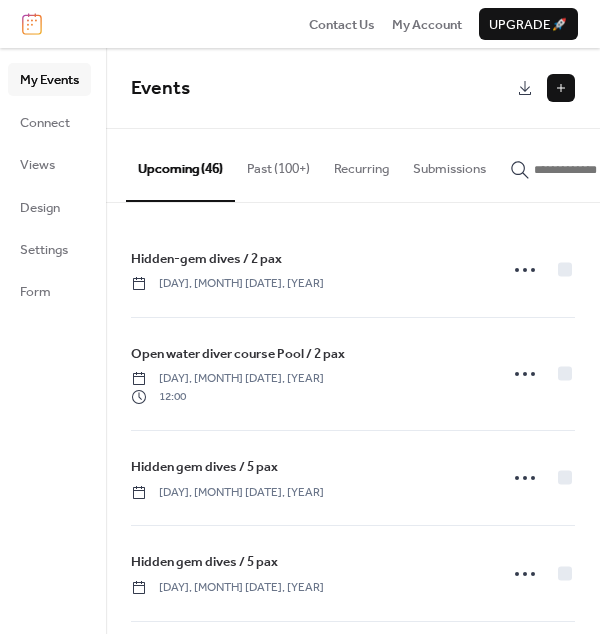 click at bounding box center [561, 88] 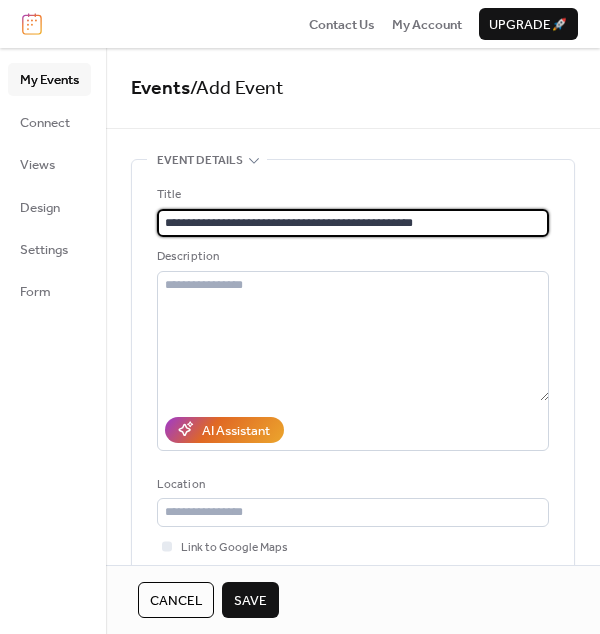 click on "**********" at bounding box center [353, 223] 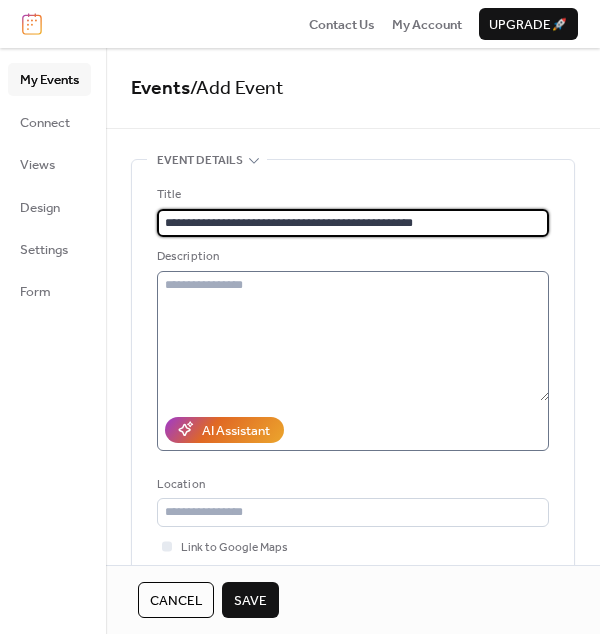 type on "**********" 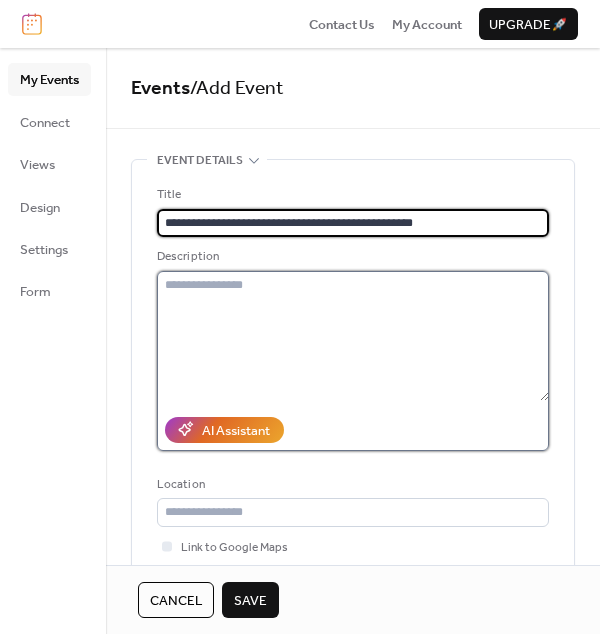 click at bounding box center (353, 336) 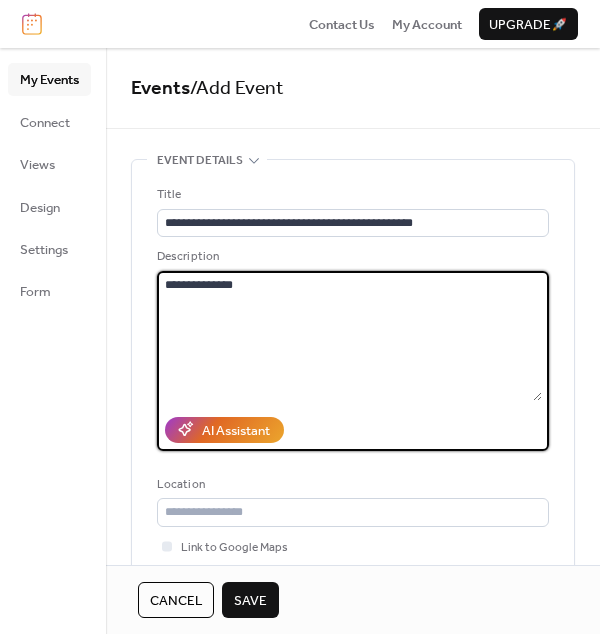 drag, startPoint x: 197, startPoint y: 287, endPoint x: 175, endPoint y: 330, distance: 48.30114 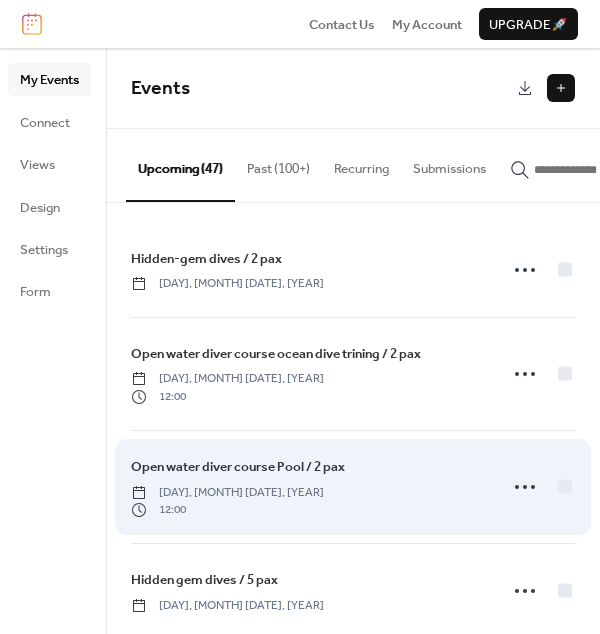 click on "Open water diver course Pool / 2 pax" at bounding box center [238, 467] 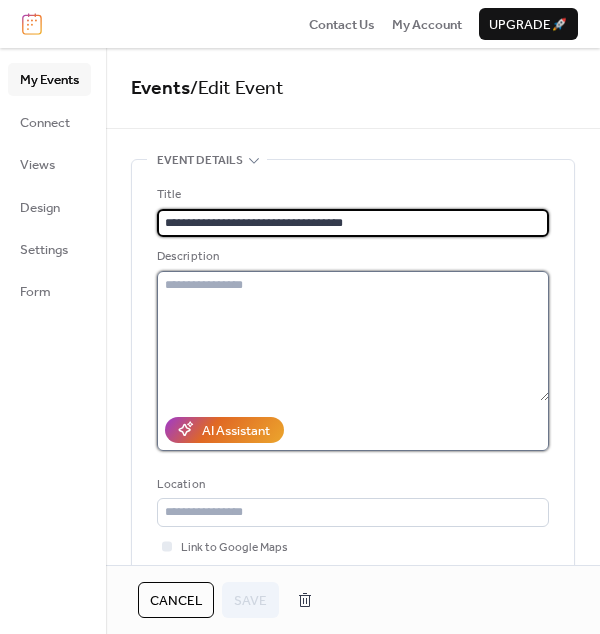 click at bounding box center [353, 336] 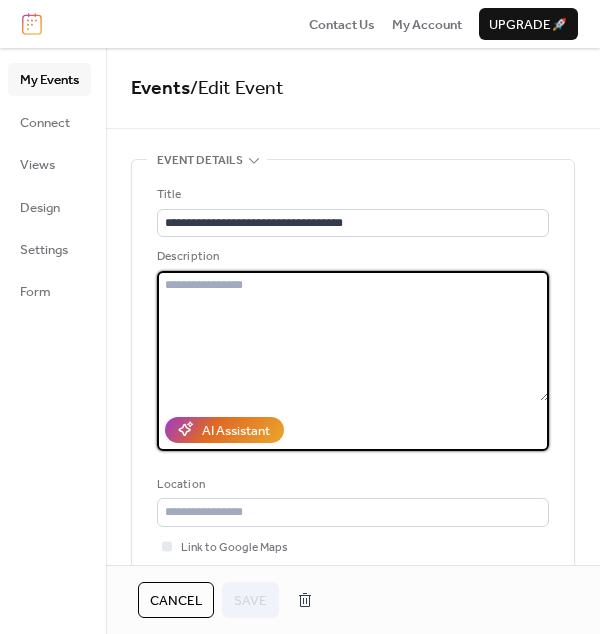 paste on "**********" 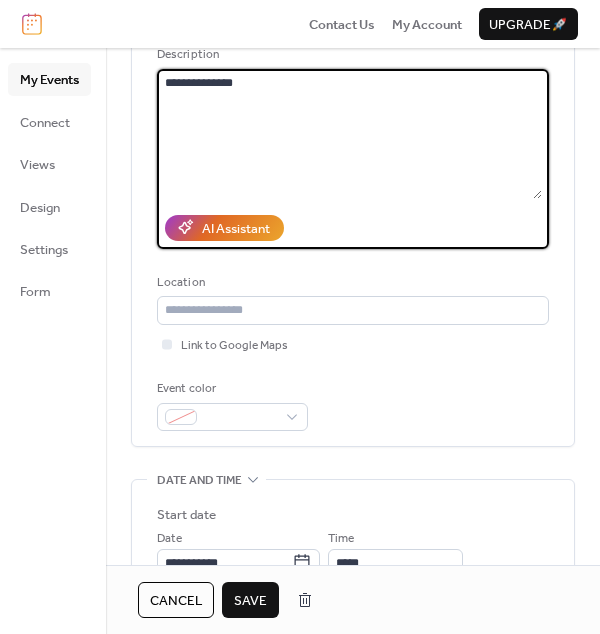 scroll, scrollTop: 262, scrollLeft: 0, axis: vertical 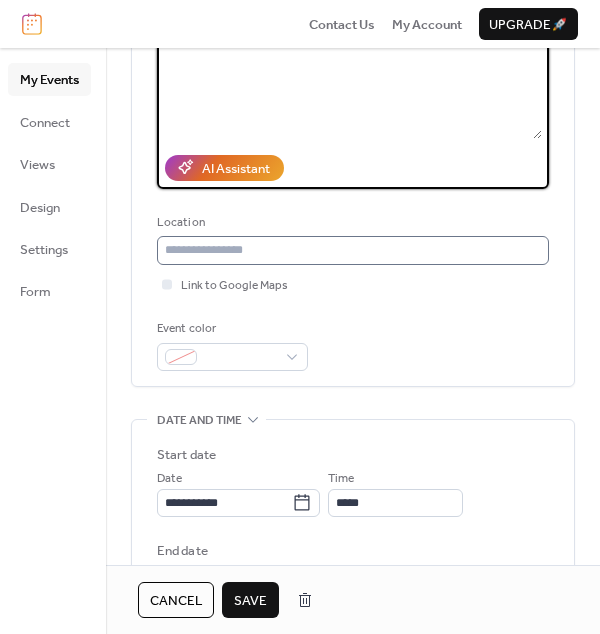 type on "**********" 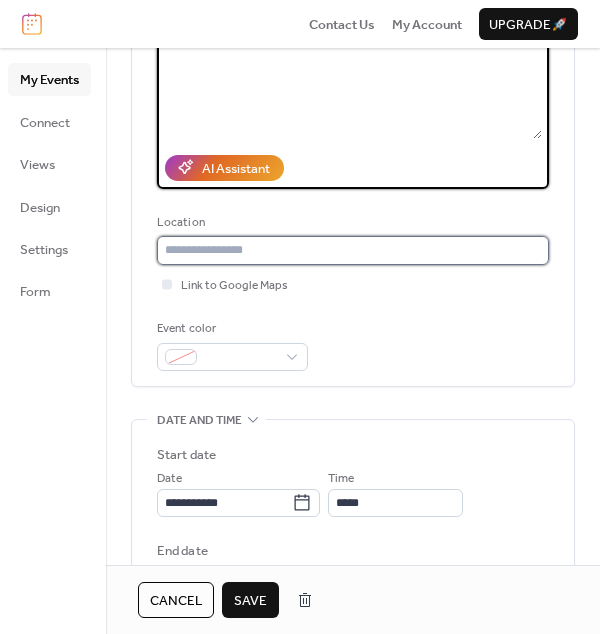 click at bounding box center [353, 250] 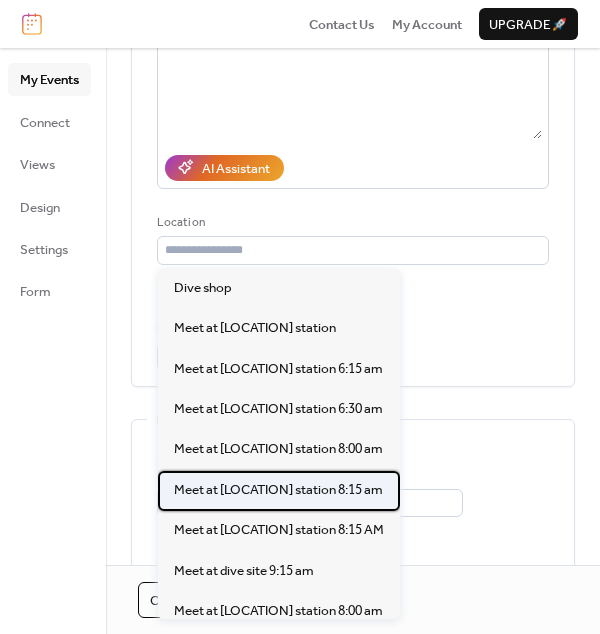 click on "Meet at [LOCATION] station 8:15 am" at bounding box center (278, 490) 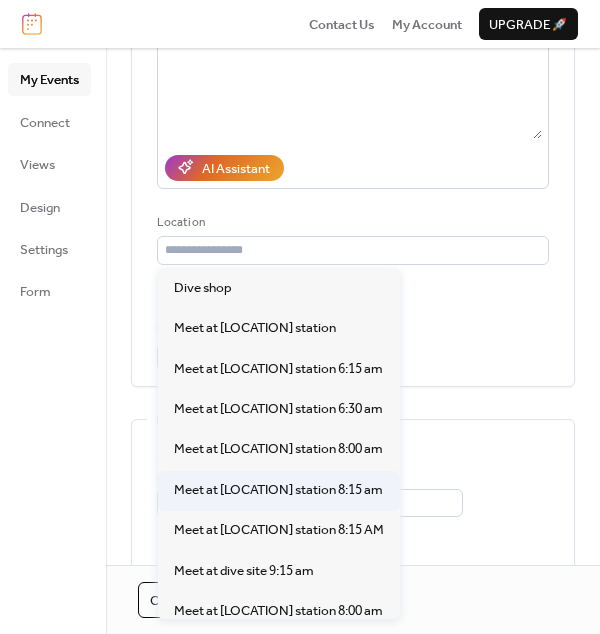 type on "**********" 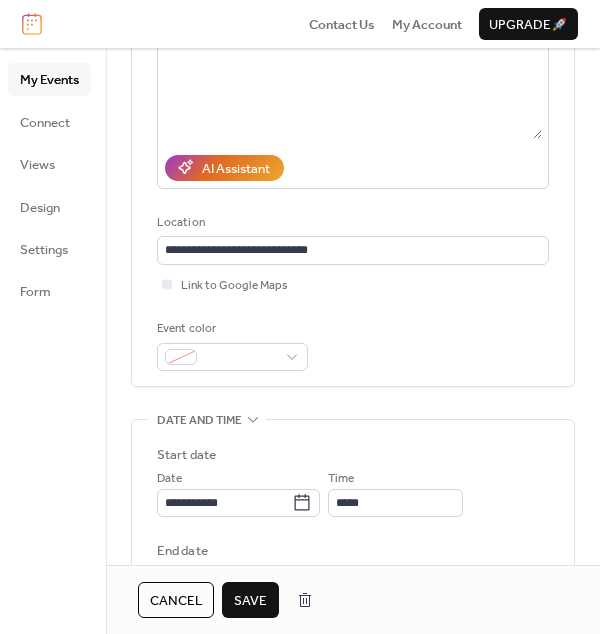 click on "**********" at bounding box center [353, 543] 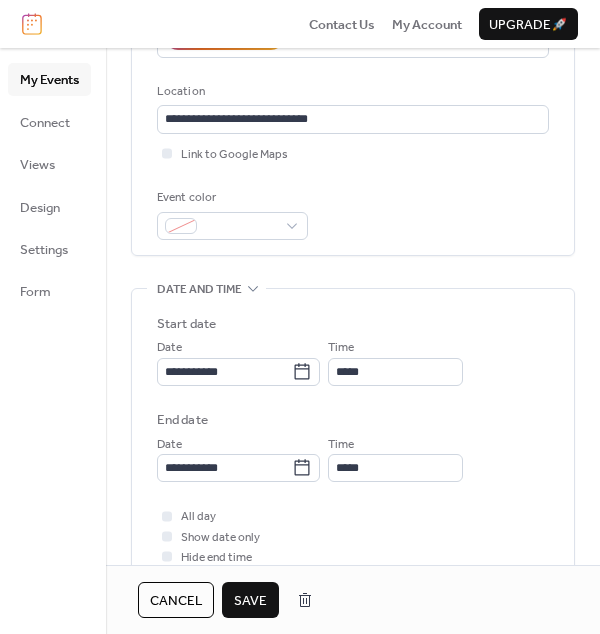 scroll, scrollTop: 397, scrollLeft: 0, axis: vertical 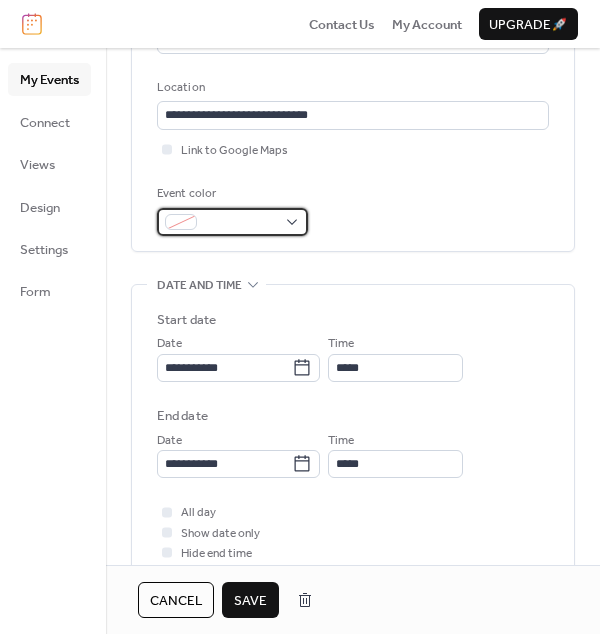 click at bounding box center [240, 223] 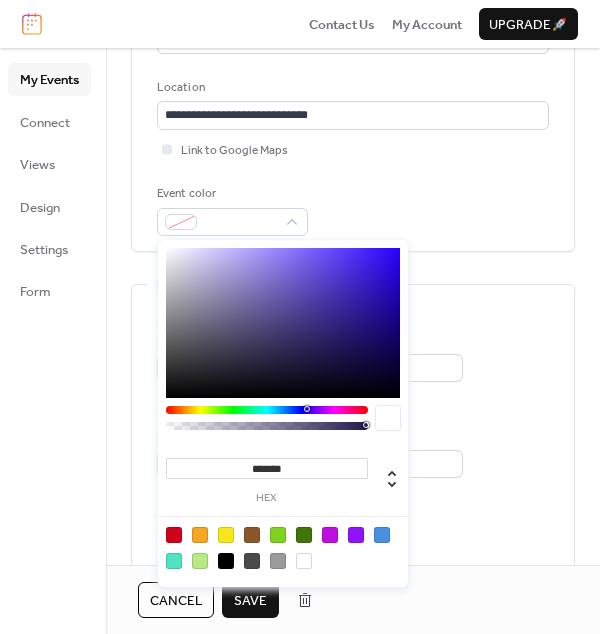 click at bounding box center (226, 561) 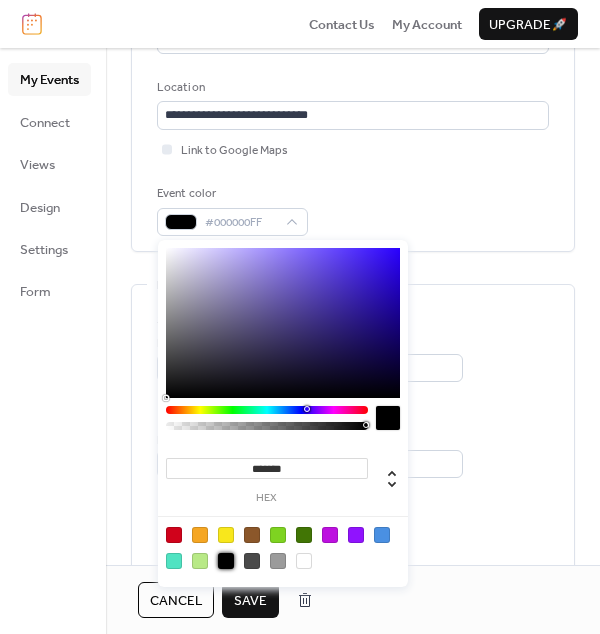 type on "*******" 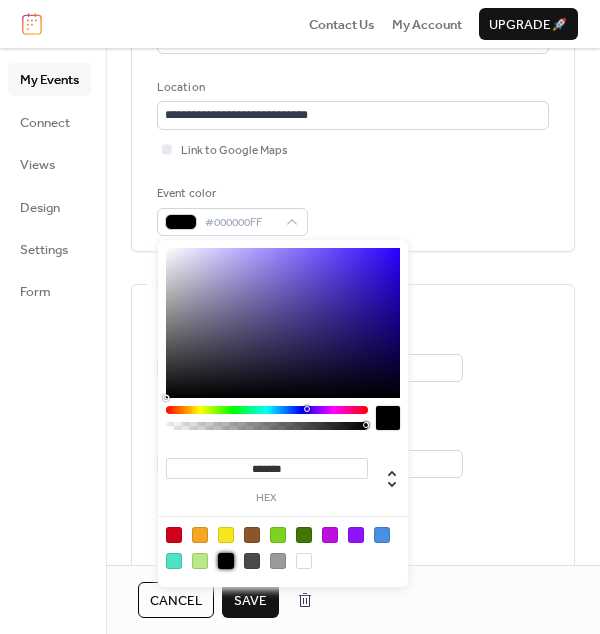 click on "**********" at bounding box center (353, 432) 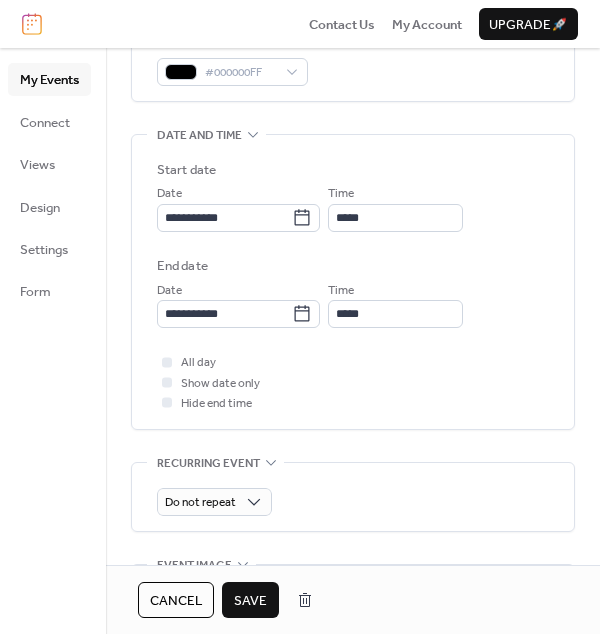 scroll, scrollTop: 564, scrollLeft: 0, axis: vertical 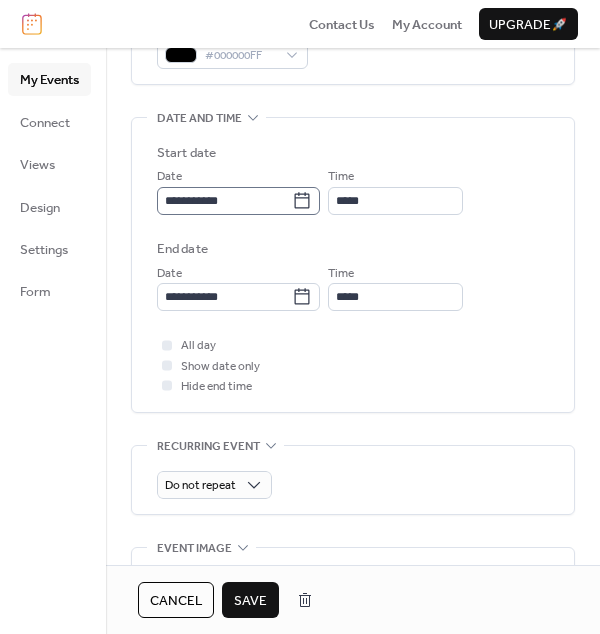 click 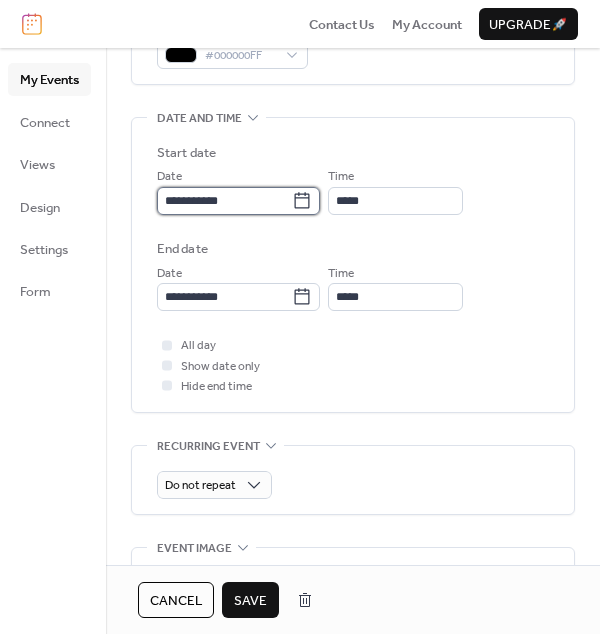 click on "**********" at bounding box center [224, 201] 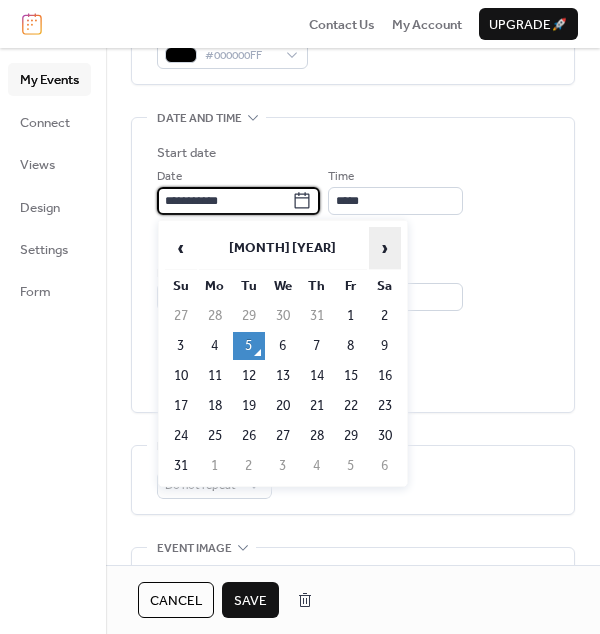 click on "›" at bounding box center (385, 248) 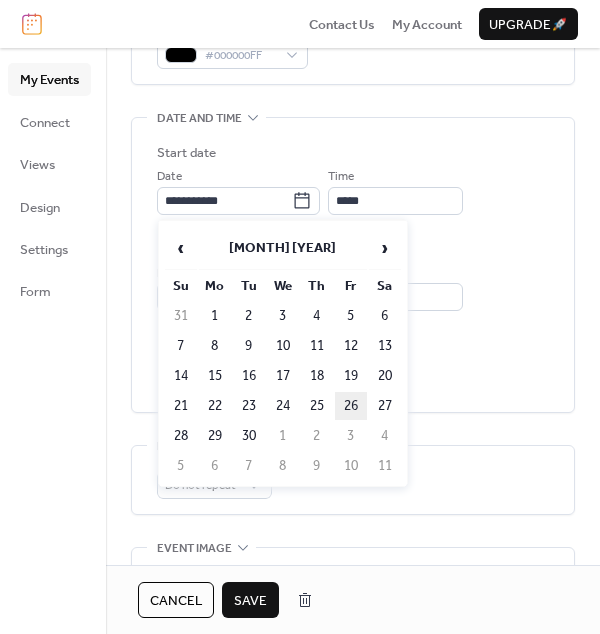 click on "26" at bounding box center (351, 406) 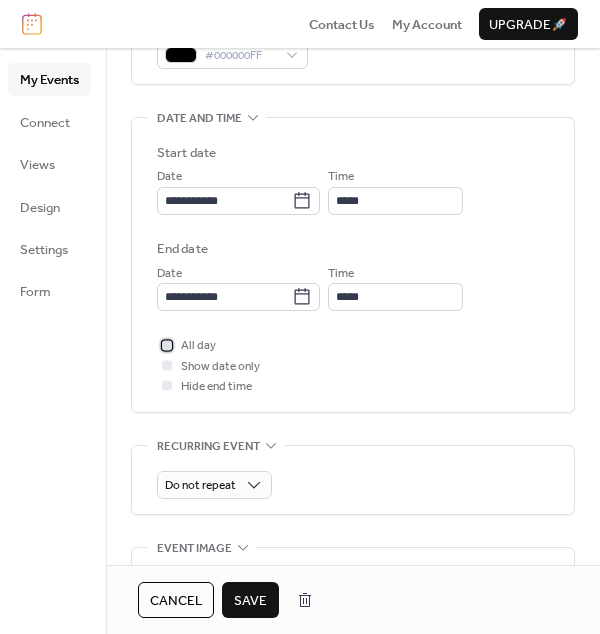 click at bounding box center (167, 345) 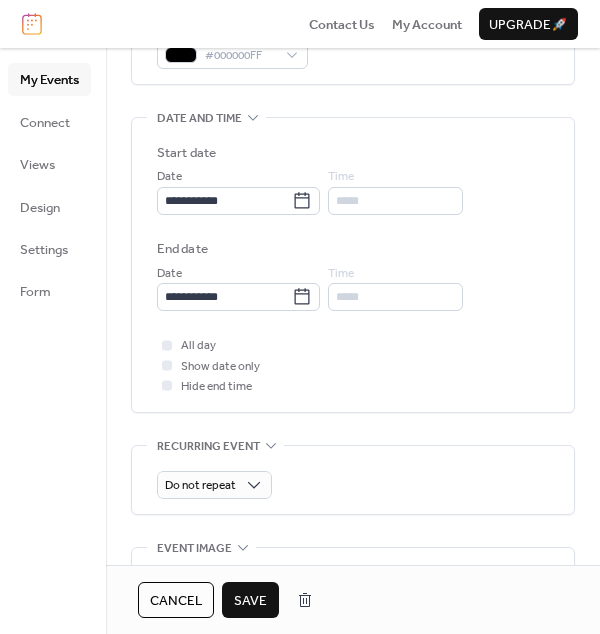 click on "**********" at bounding box center [353, 241] 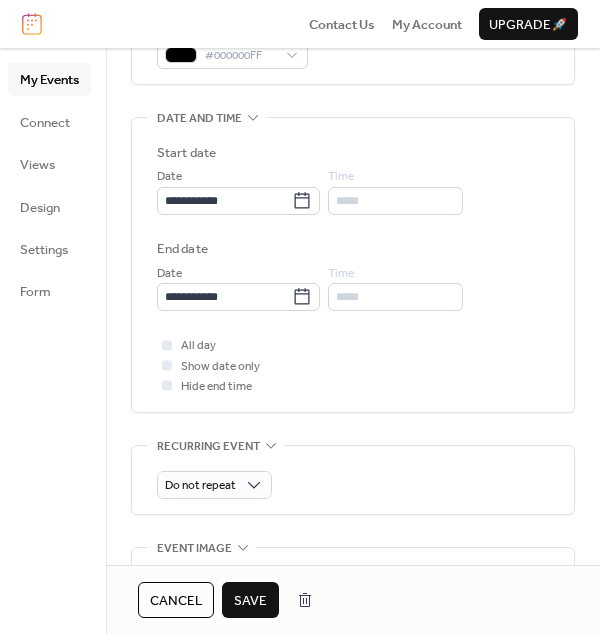 click on "Save" at bounding box center (250, 601) 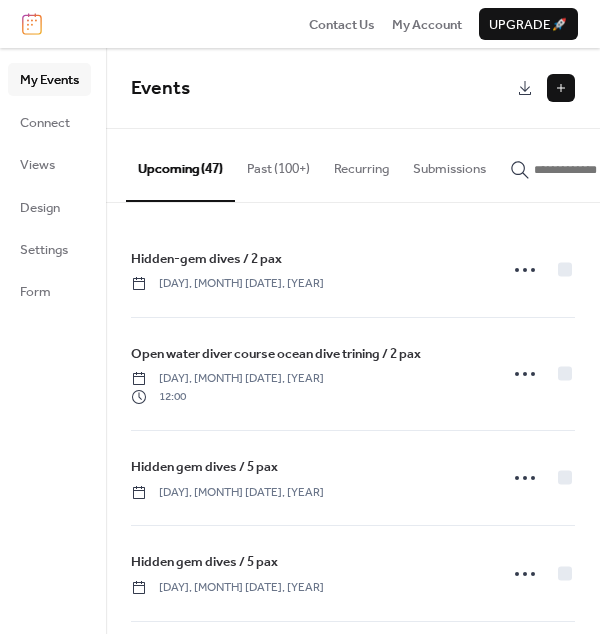 click on "Open water diver course ocean dive trining / 2 pax" at bounding box center (276, 354) 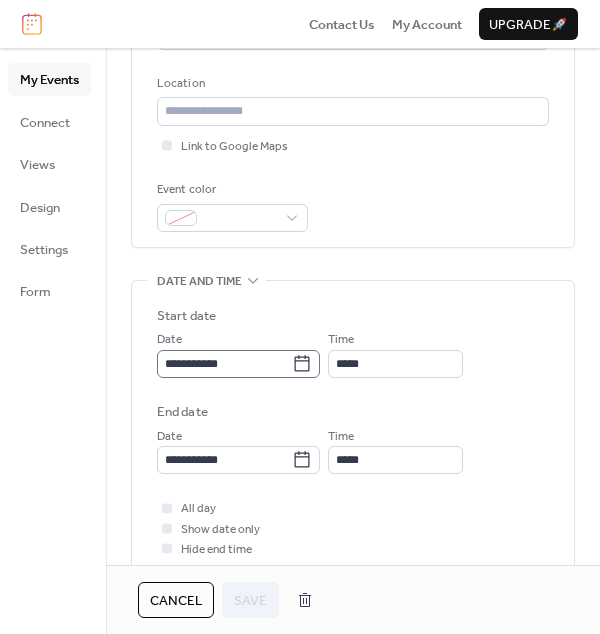 scroll, scrollTop: 403, scrollLeft: 0, axis: vertical 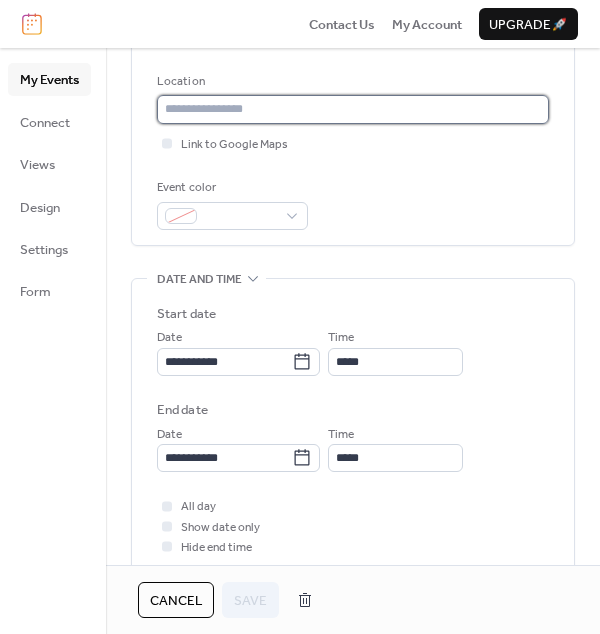 click at bounding box center (353, 109) 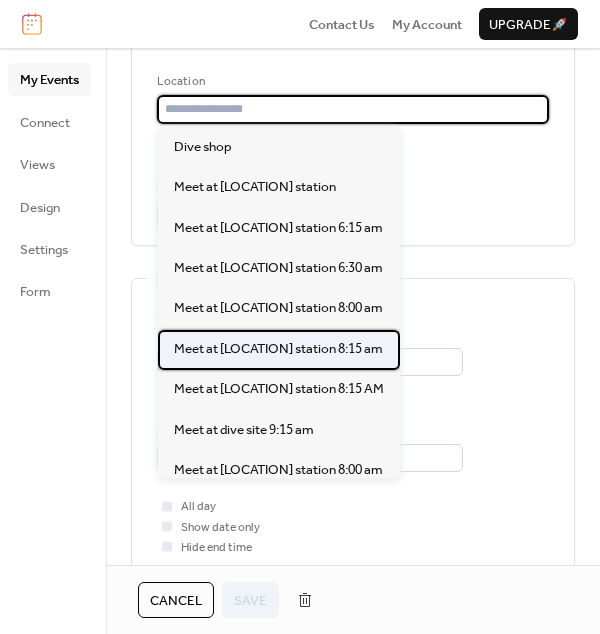 click on "Meet at [LOCATION] station 8:15 am" at bounding box center (278, 349) 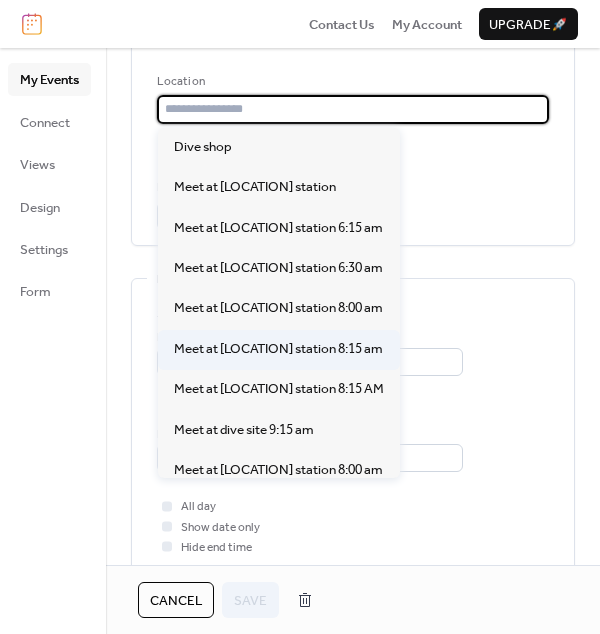 type on "**********" 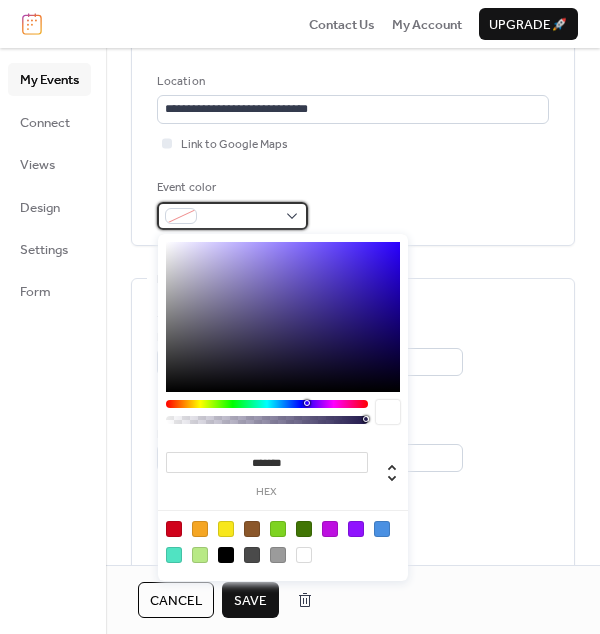 click at bounding box center [232, 216] 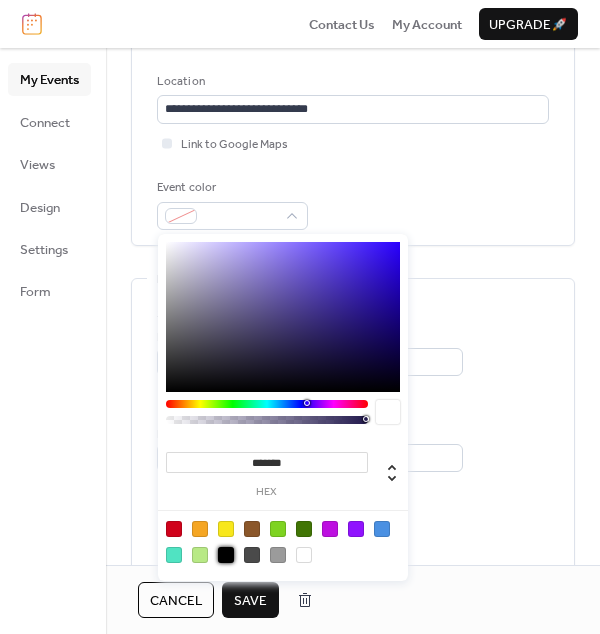 drag, startPoint x: 222, startPoint y: 556, endPoint x: 186, endPoint y: 502, distance: 64.899925 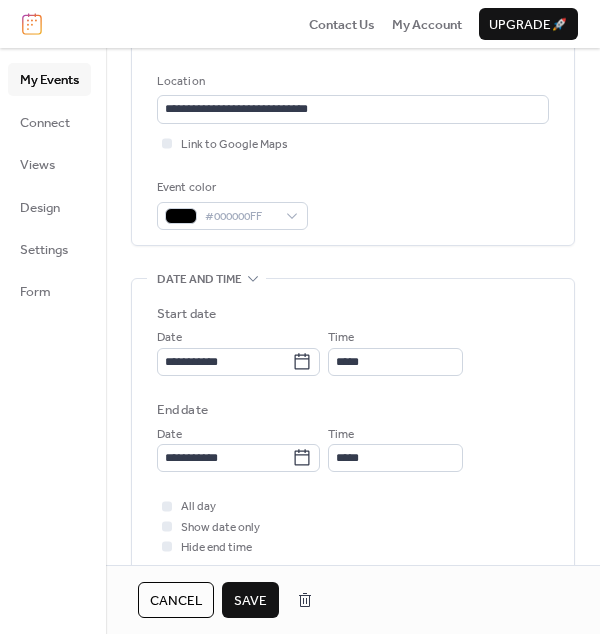 click on "**********" at bounding box center [353, 402] 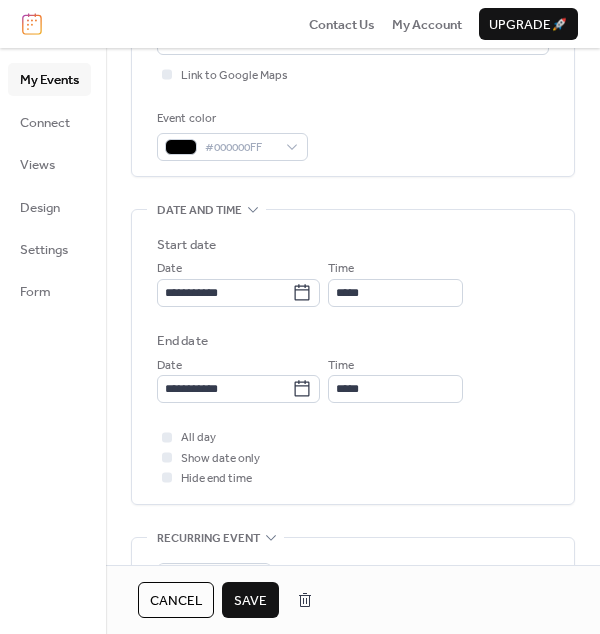 scroll, scrollTop: 553, scrollLeft: 0, axis: vertical 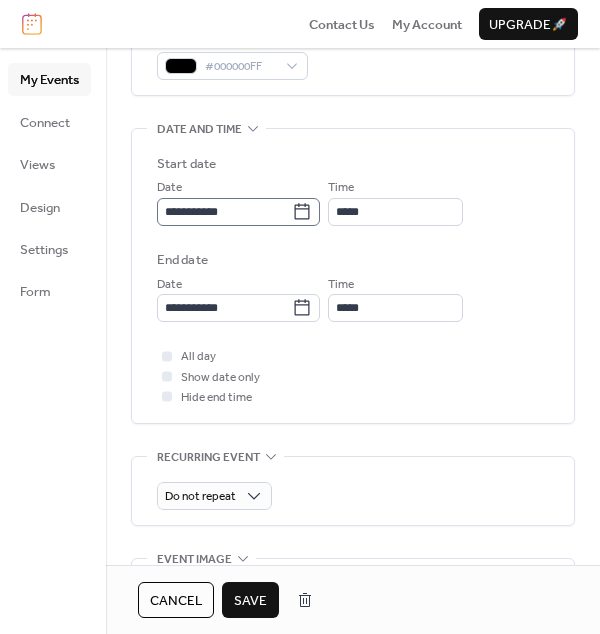 click 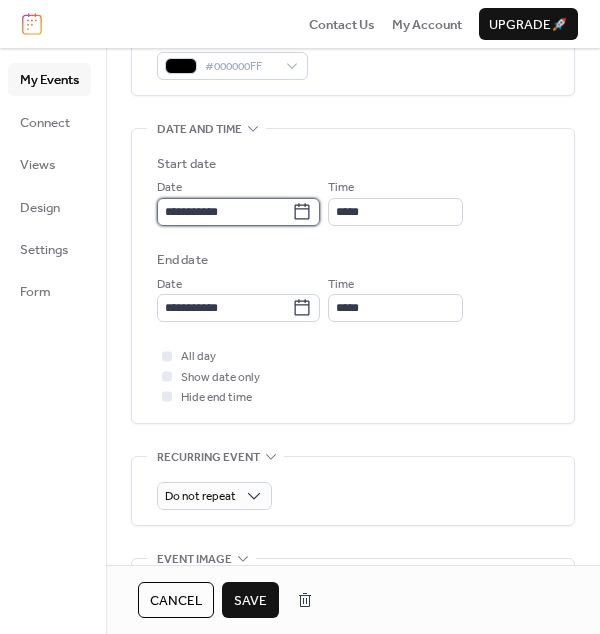 click on "**********" at bounding box center (224, 212) 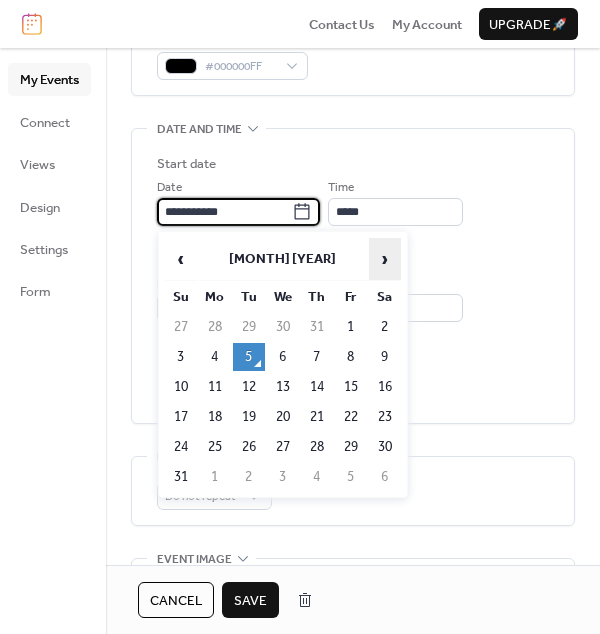 click on "›" at bounding box center (385, 259) 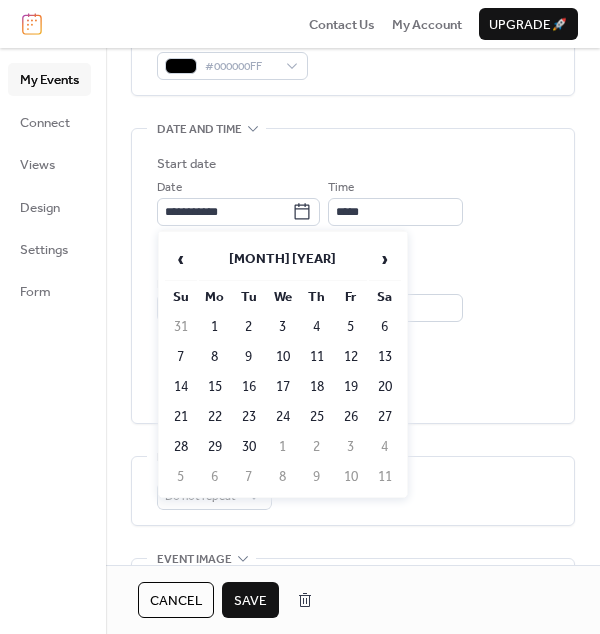 click on "27" at bounding box center (385, 417) 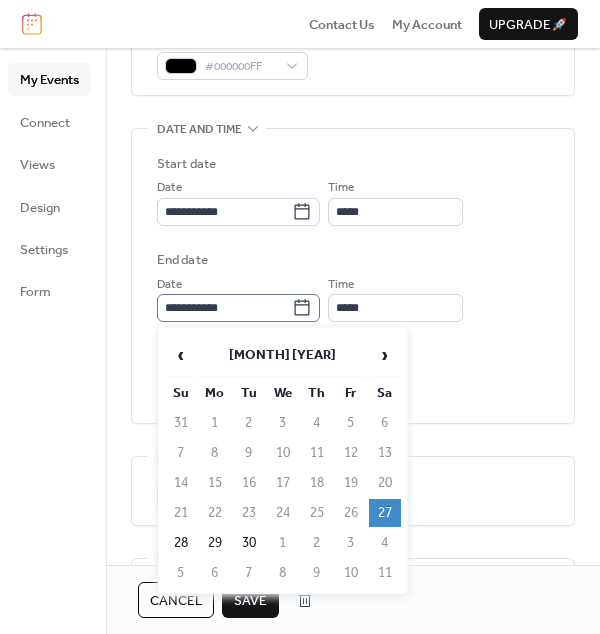 click 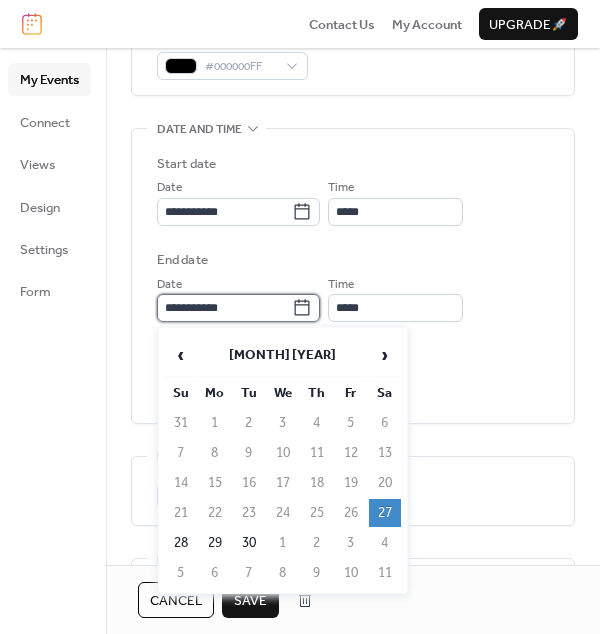 click on "**********" at bounding box center [224, 308] 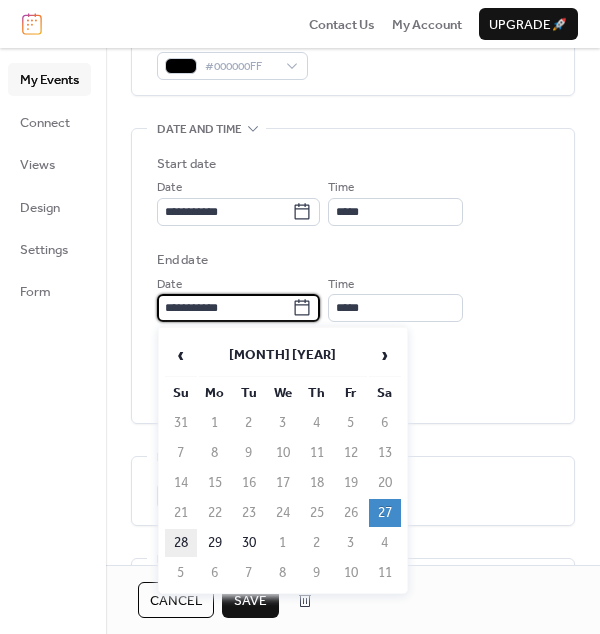 click on "28" at bounding box center (181, 543) 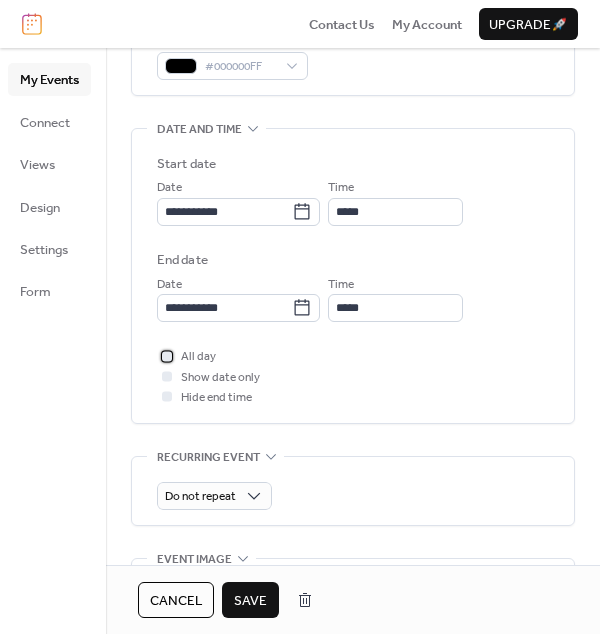 drag, startPoint x: 165, startPoint y: 358, endPoint x: 133, endPoint y: 368, distance: 33.526108 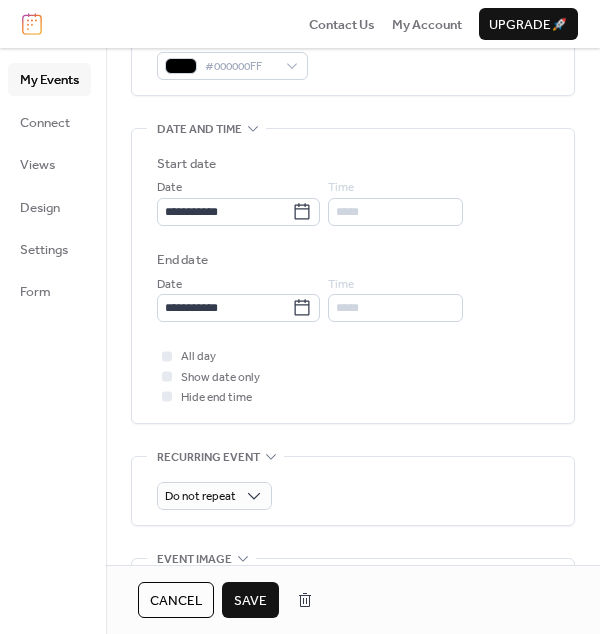 click on "**********" at bounding box center [353, 252] 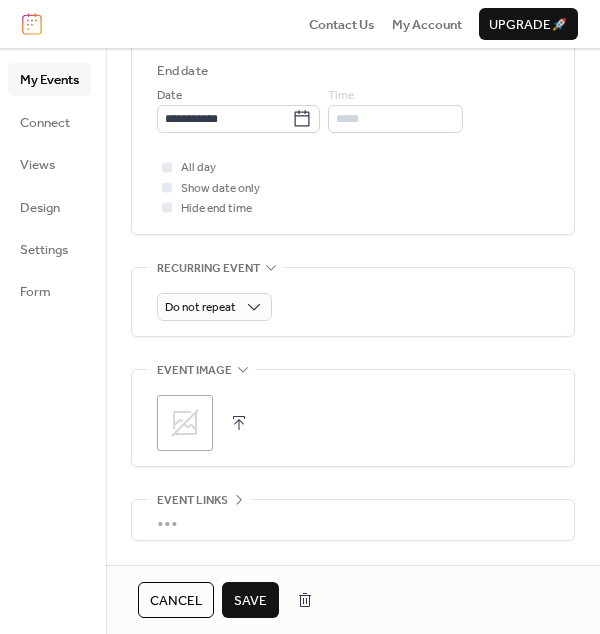 scroll, scrollTop: 743, scrollLeft: 0, axis: vertical 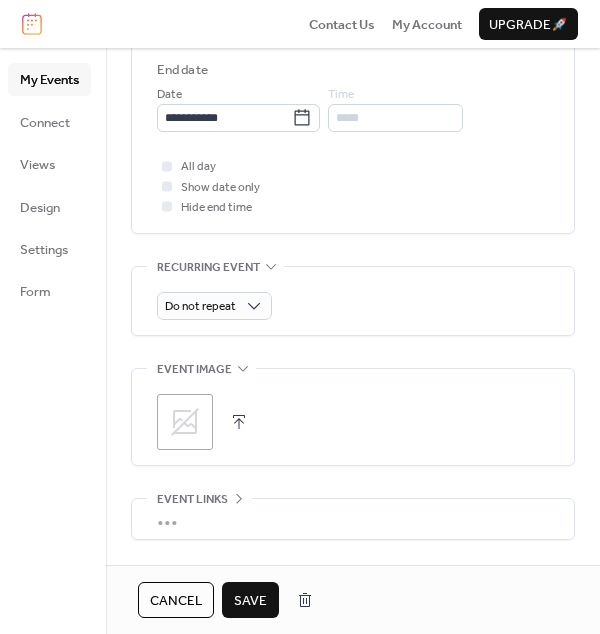 click on "Save" at bounding box center (250, 601) 